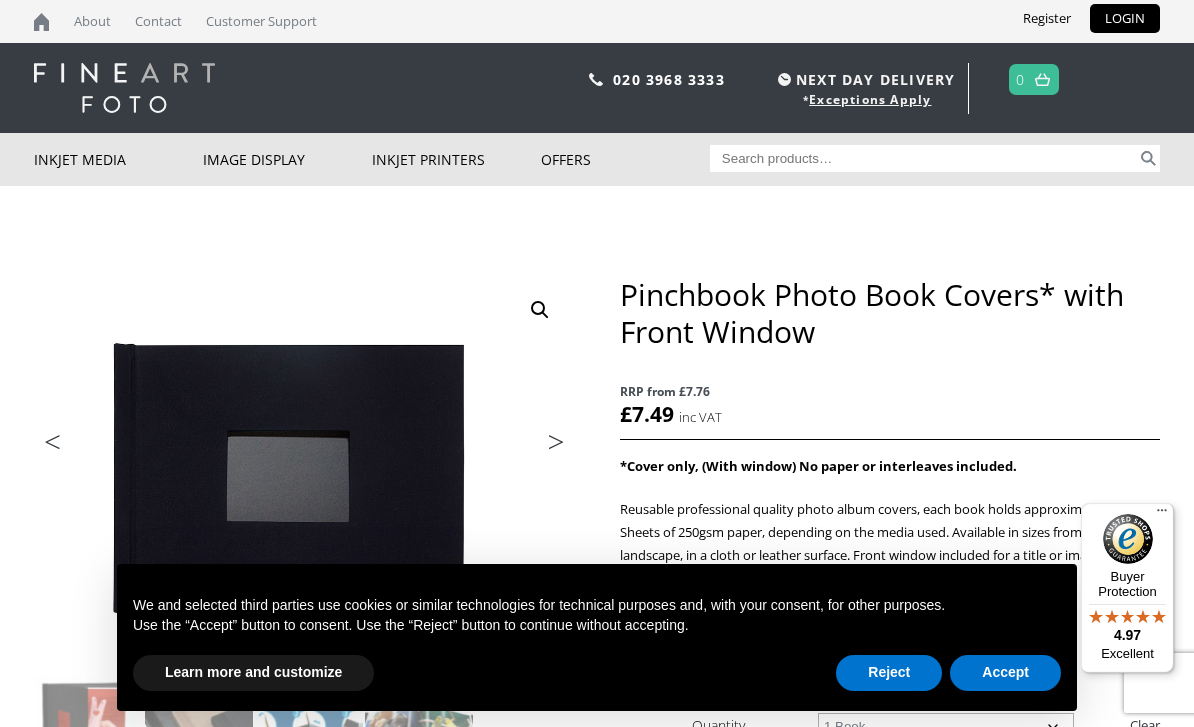 scroll, scrollTop: 0, scrollLeft: 0, axis: both 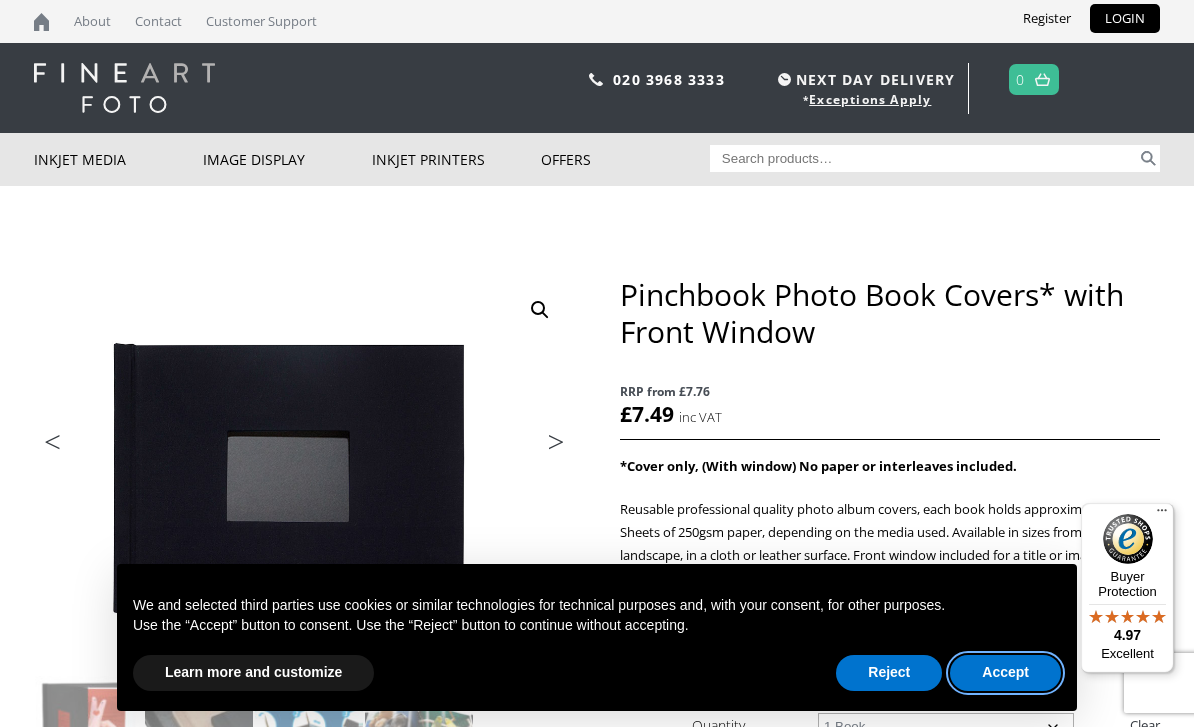 click on "Accept" at bounding box center [1005, 673] 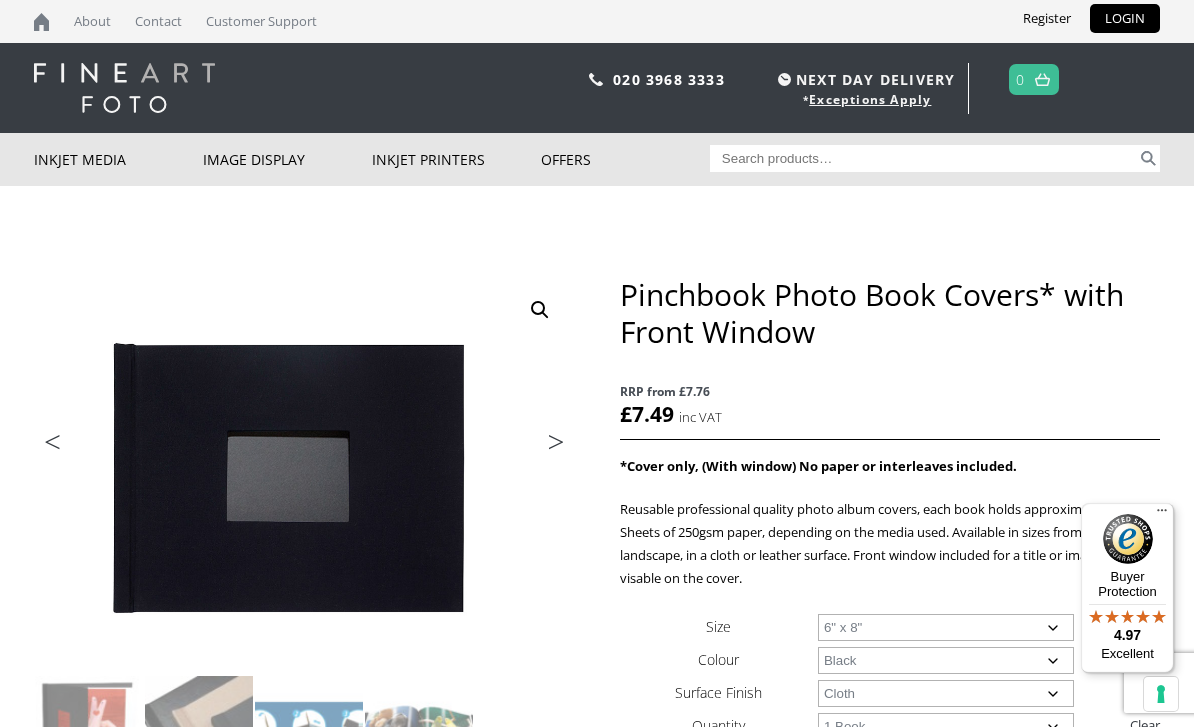 click on "Next" at bounding box center (547, 447) 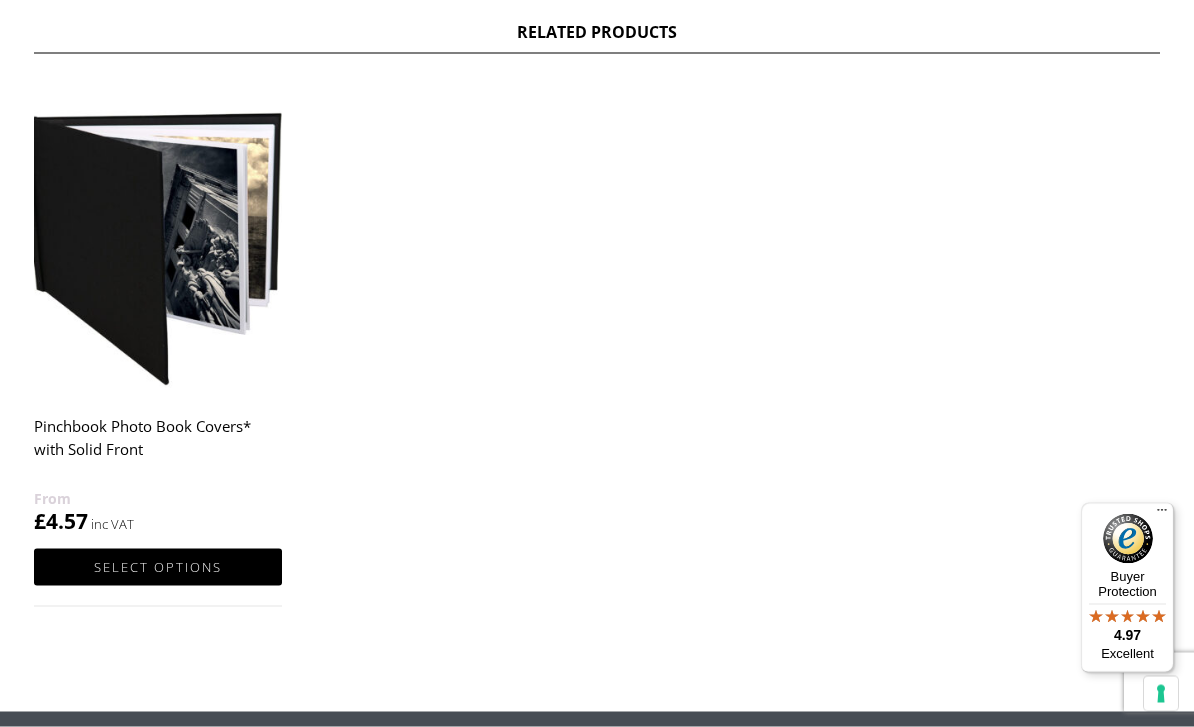 scroll, scrollTop: 1188, scrollLeft: 0, axis: vertical 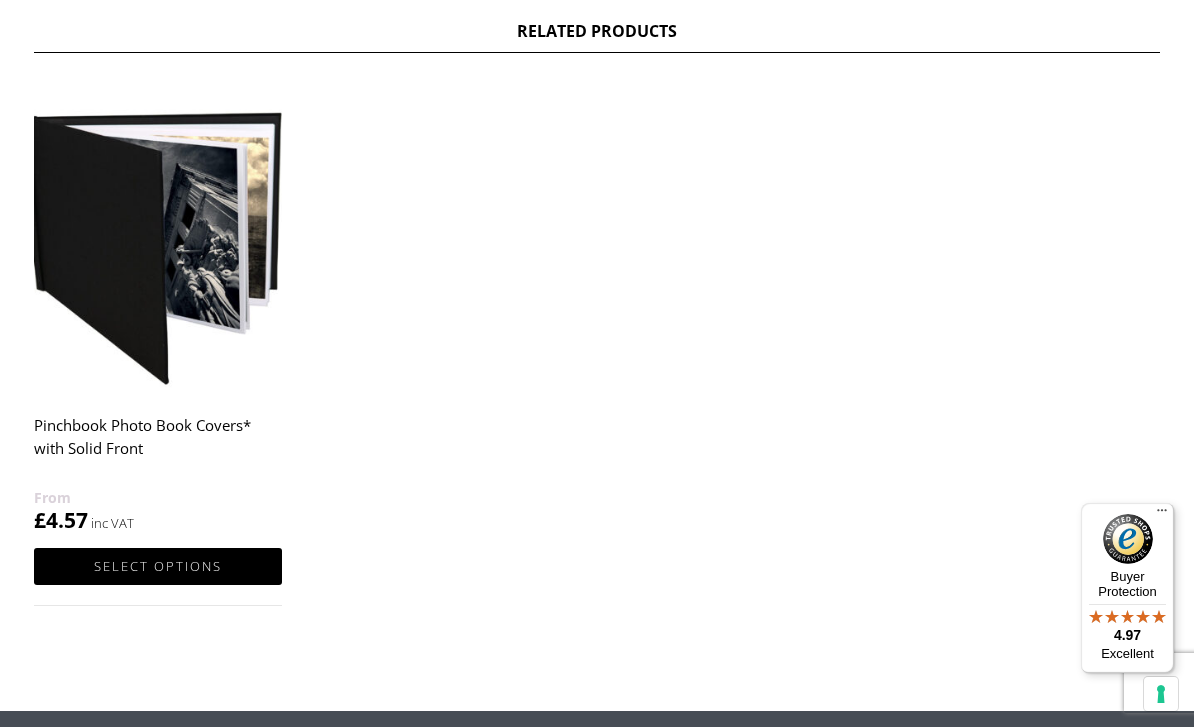 click on "Select options" at bounding box center (158, 566) 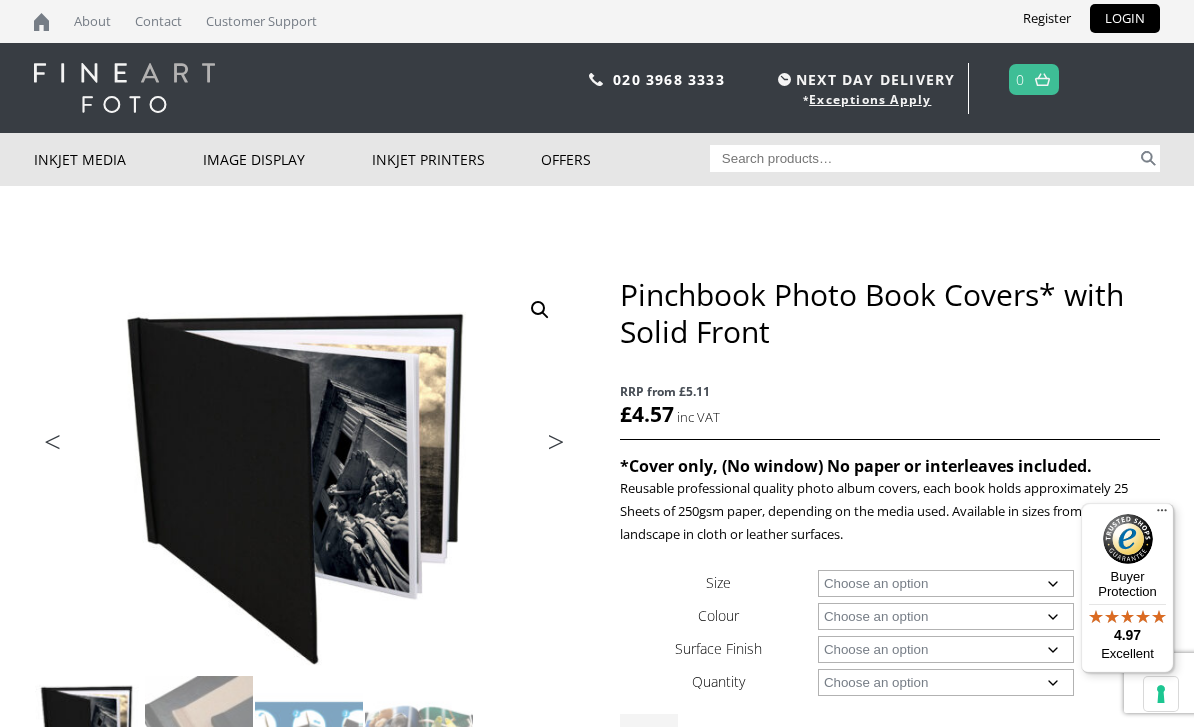scroll, scrollTop: 0, scrollLeft: 0, axis: both 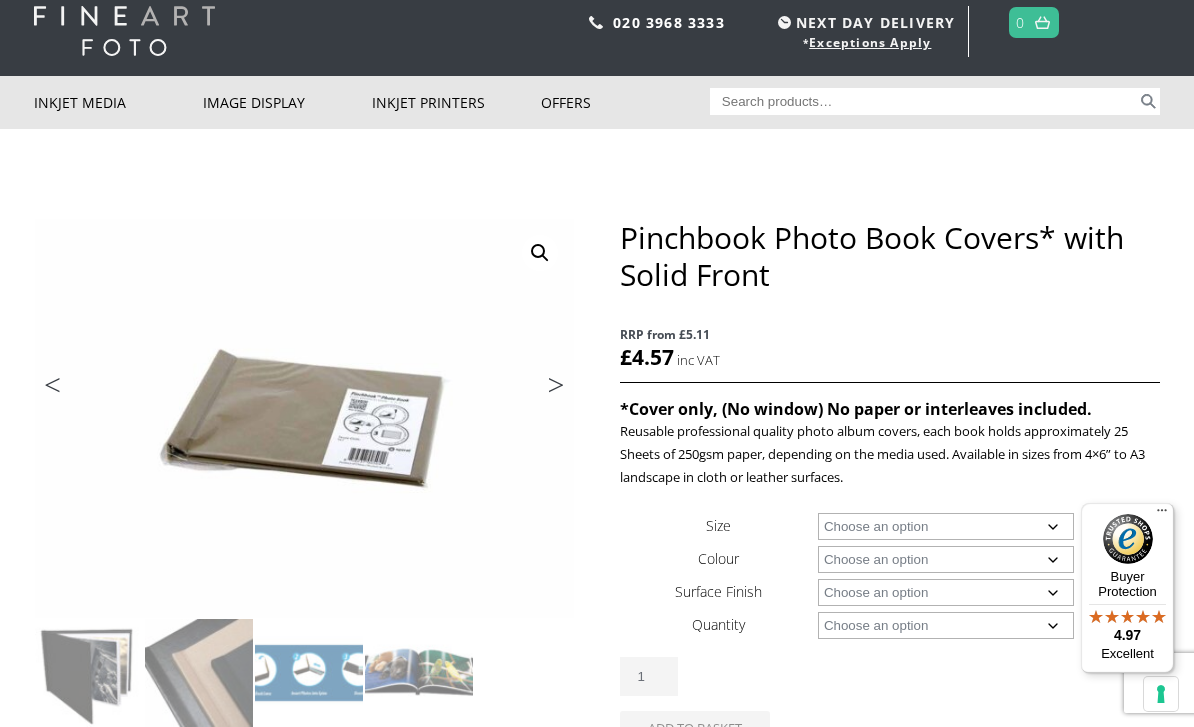 click on "Choose an option A4 Landscape 4" x 6" 5" x 7"" 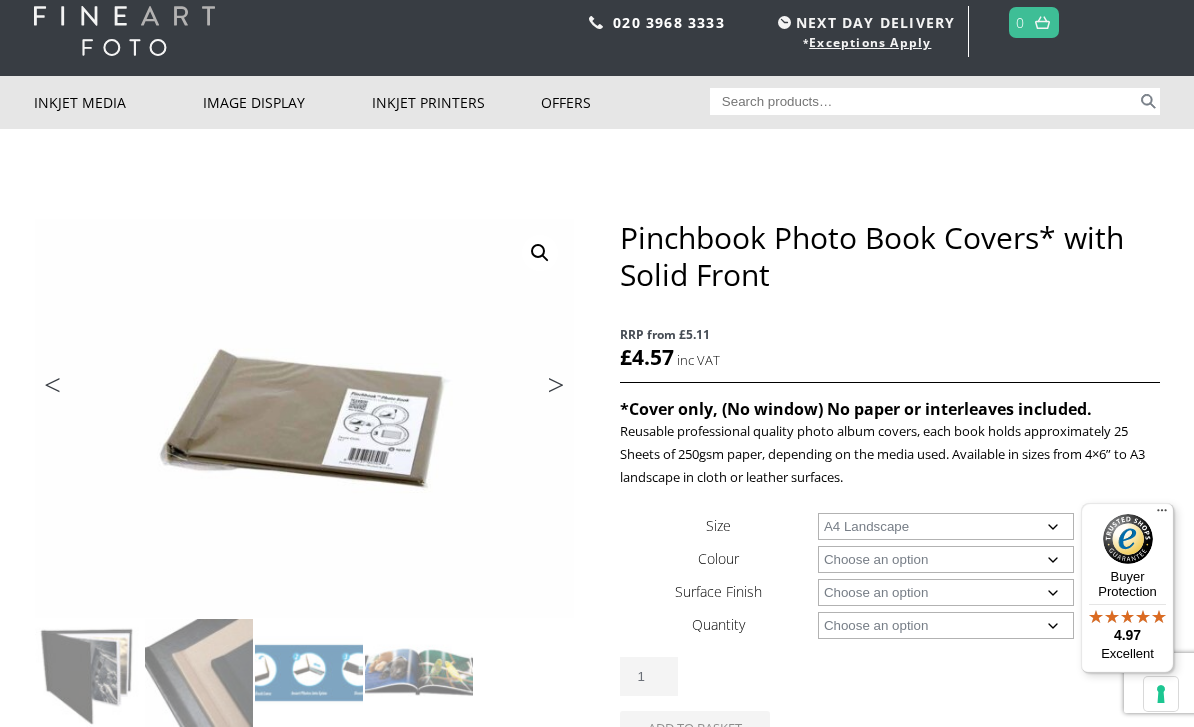 select on "a4-landscape" 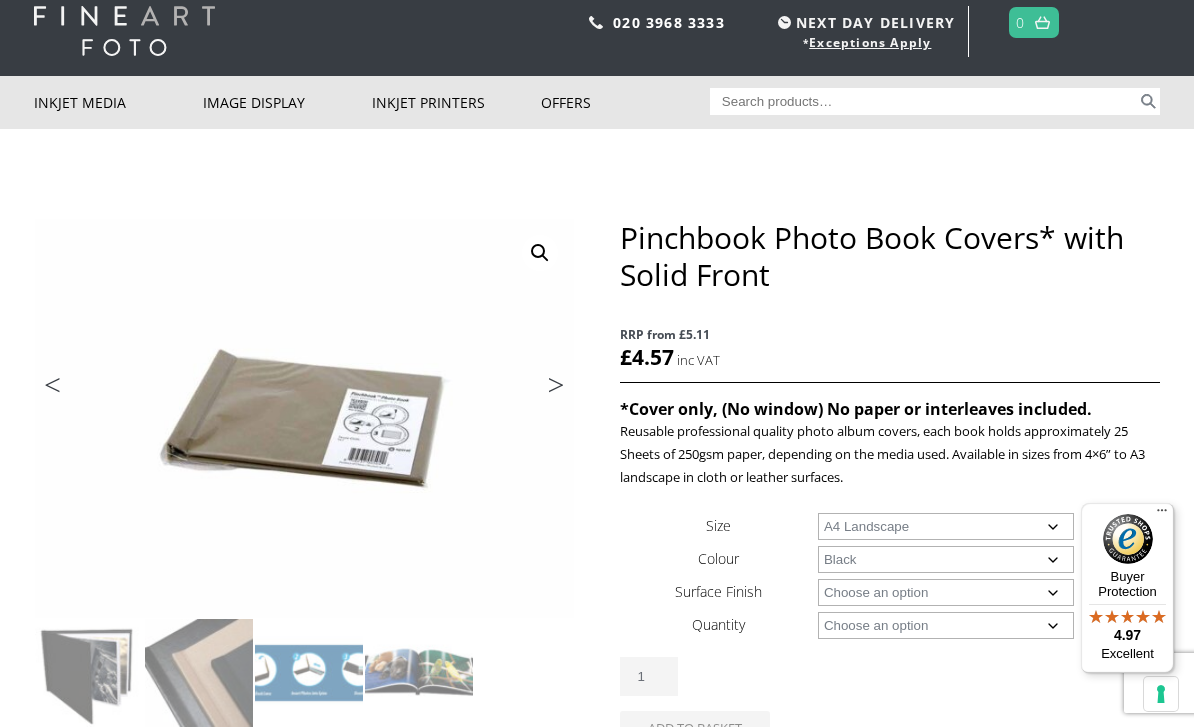select on "a4-landscape" 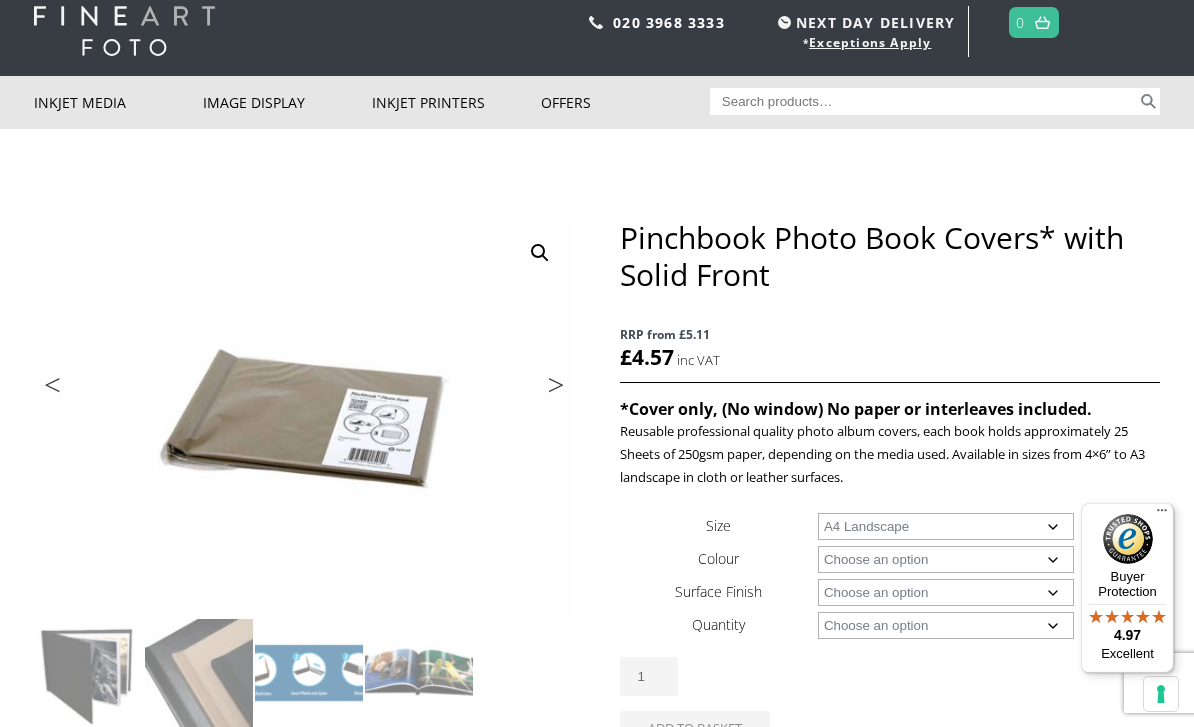 click on "Choose an option Leather" 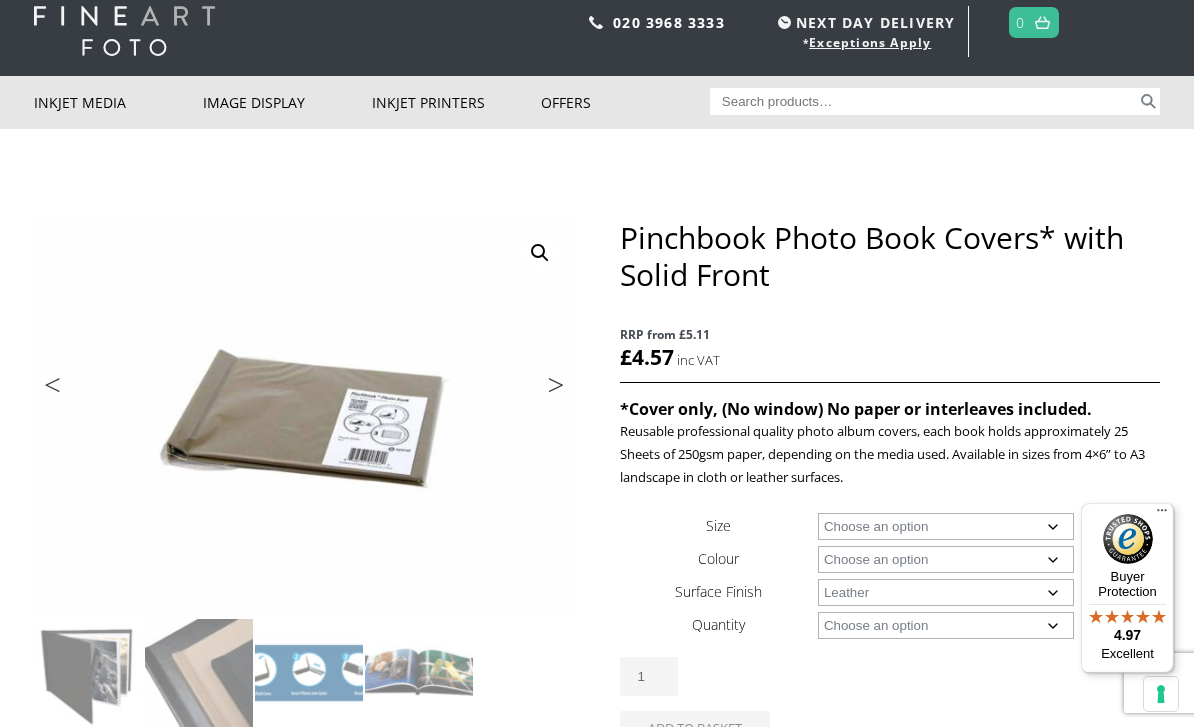 click on "Choose an option 1 Book 5 Books" 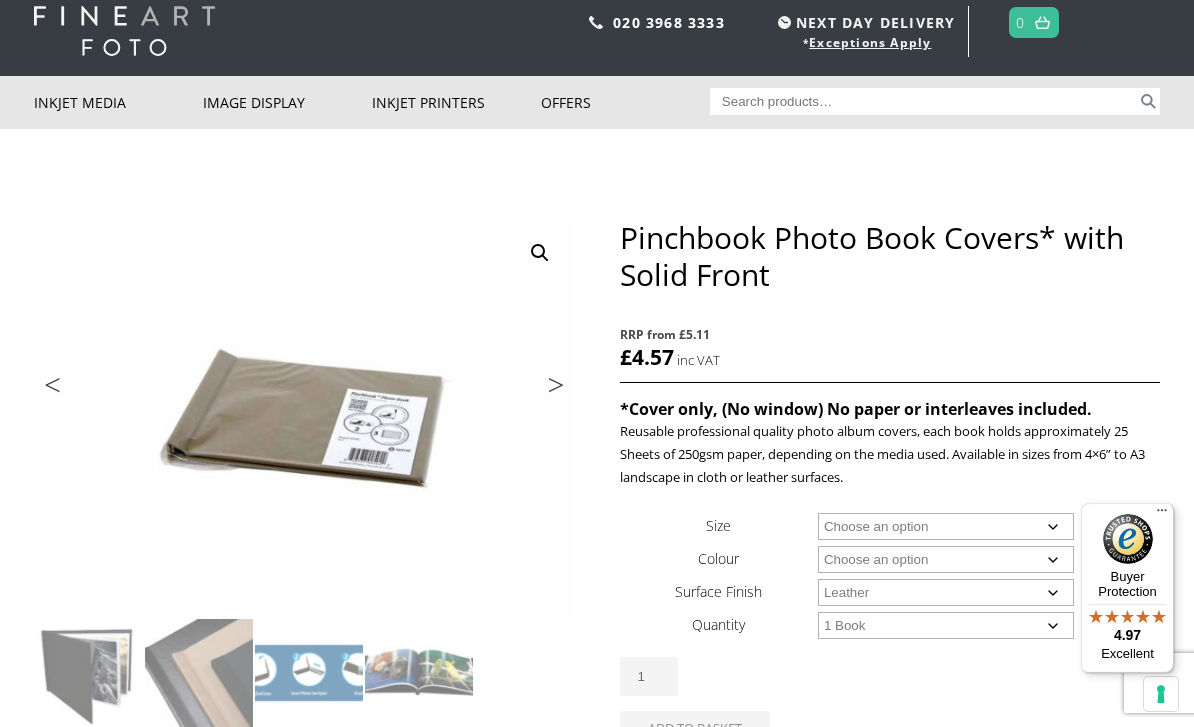 select on "1-book" 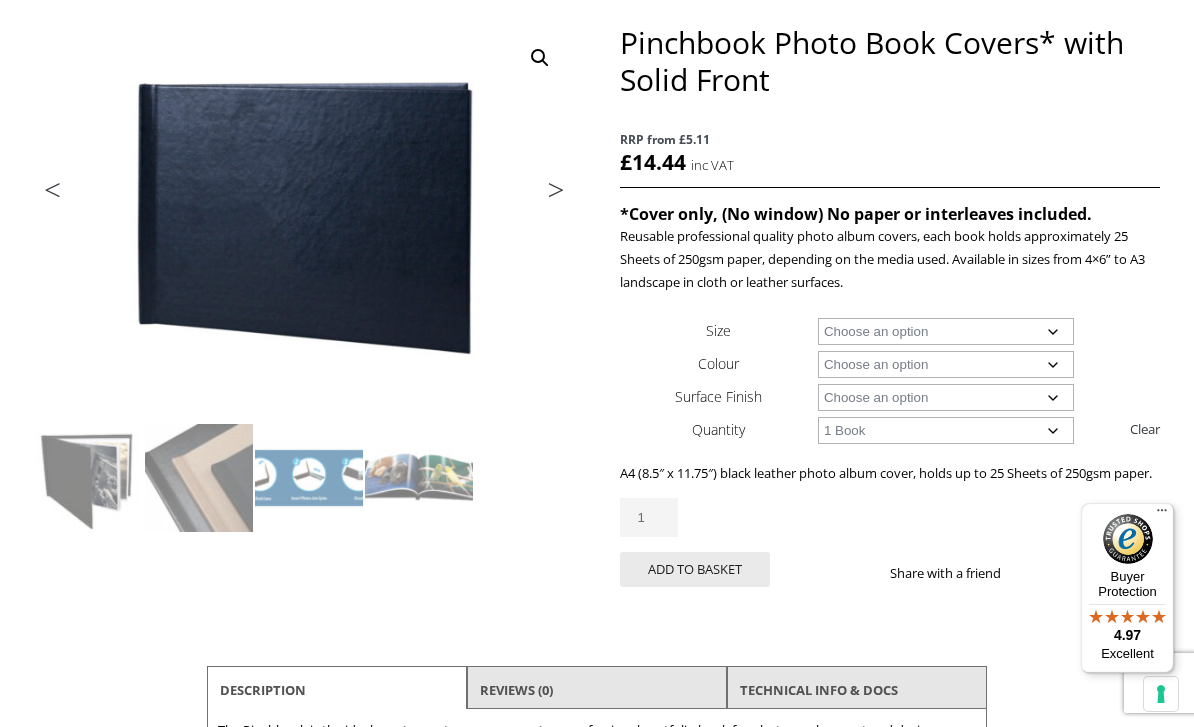 scroll, scrollTop: 251, scrollLeft: 0, axis: vertical 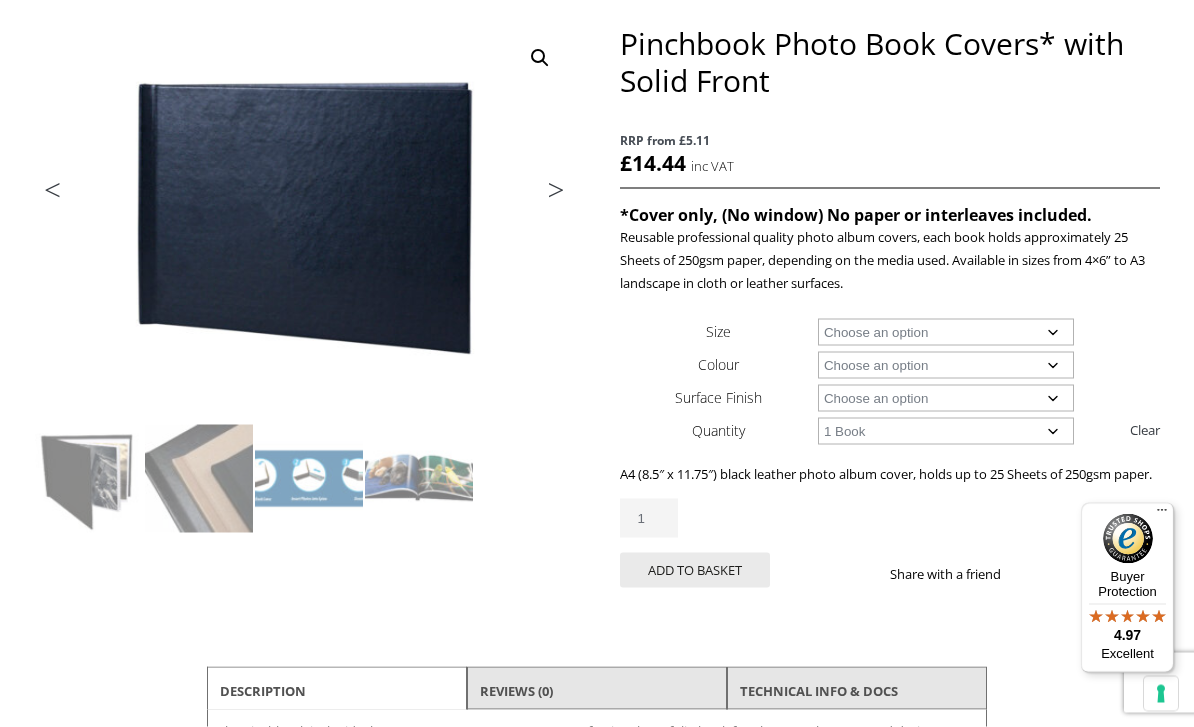 click on "Choose an option Black" 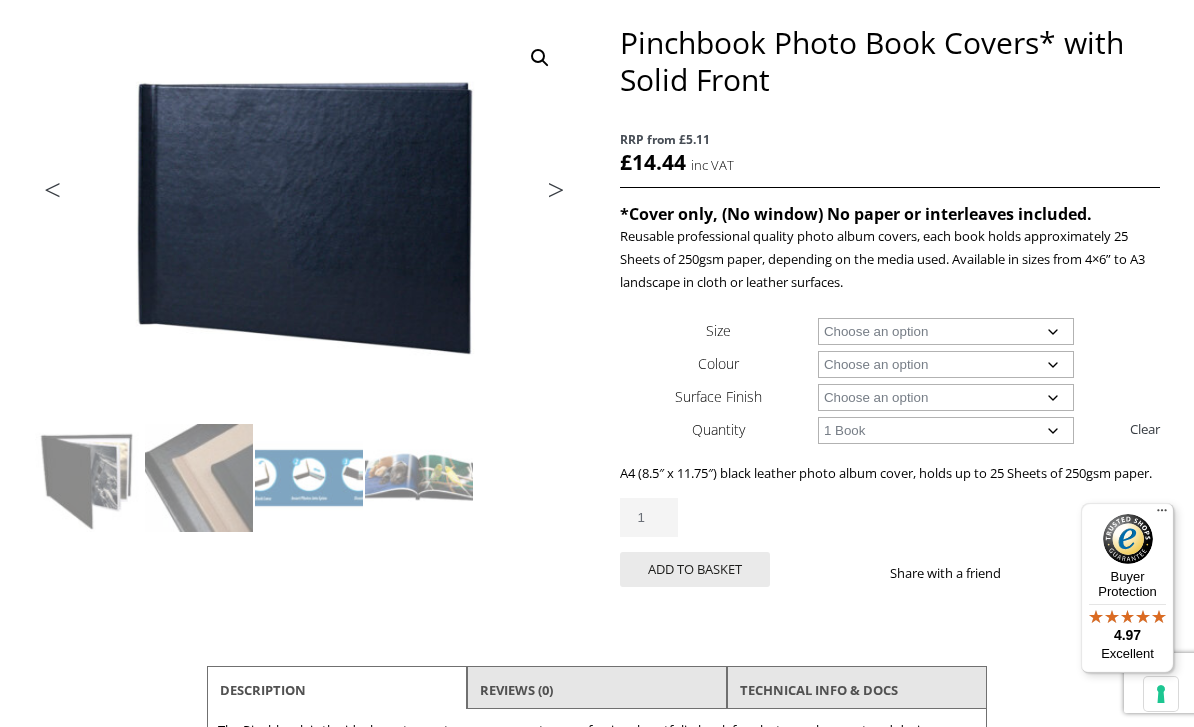 select 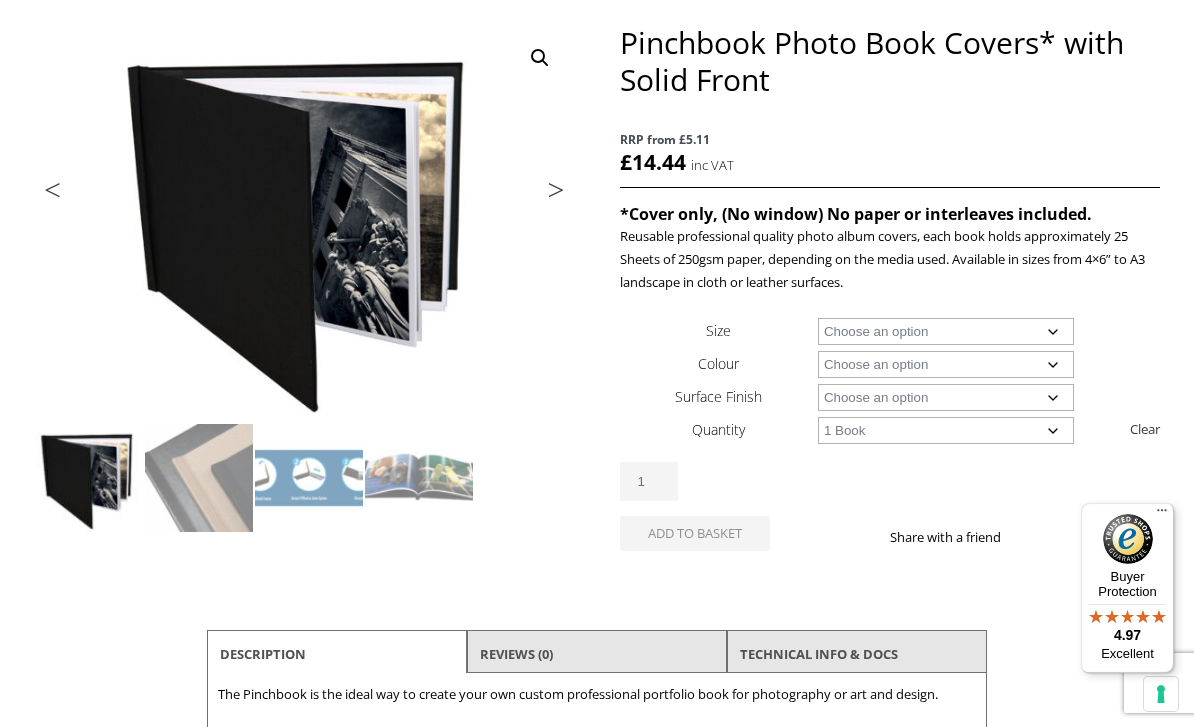 click on "Choose an option Black" 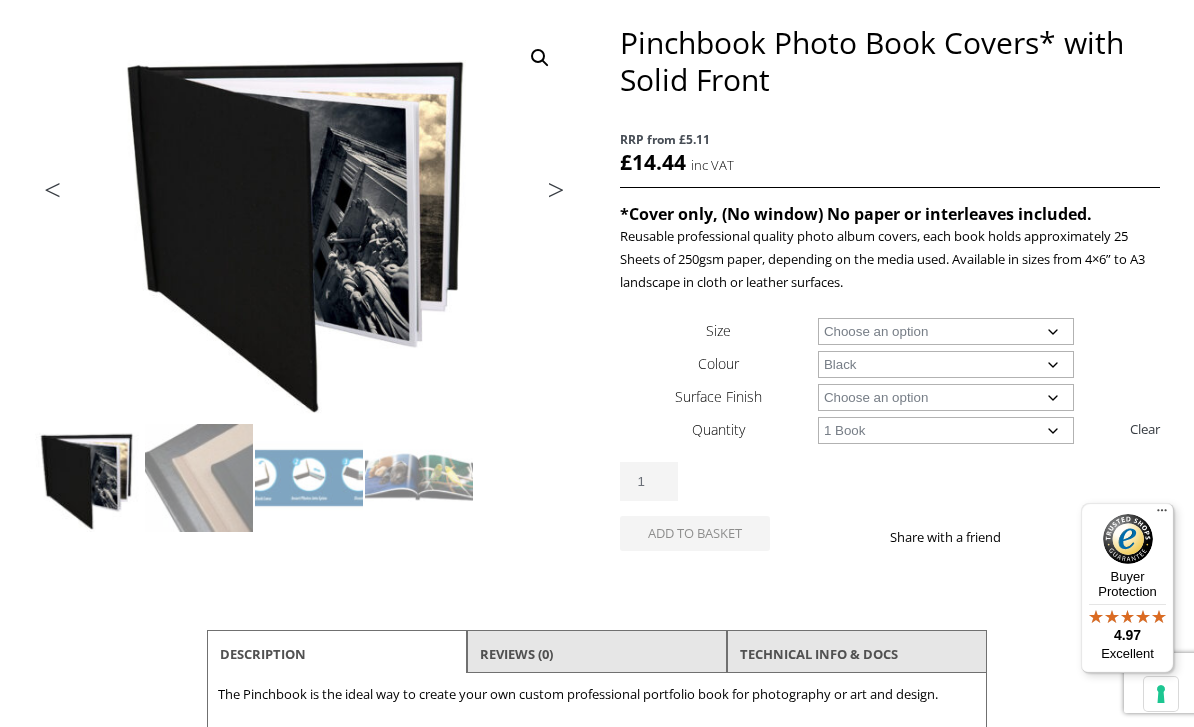 select on "1-book" 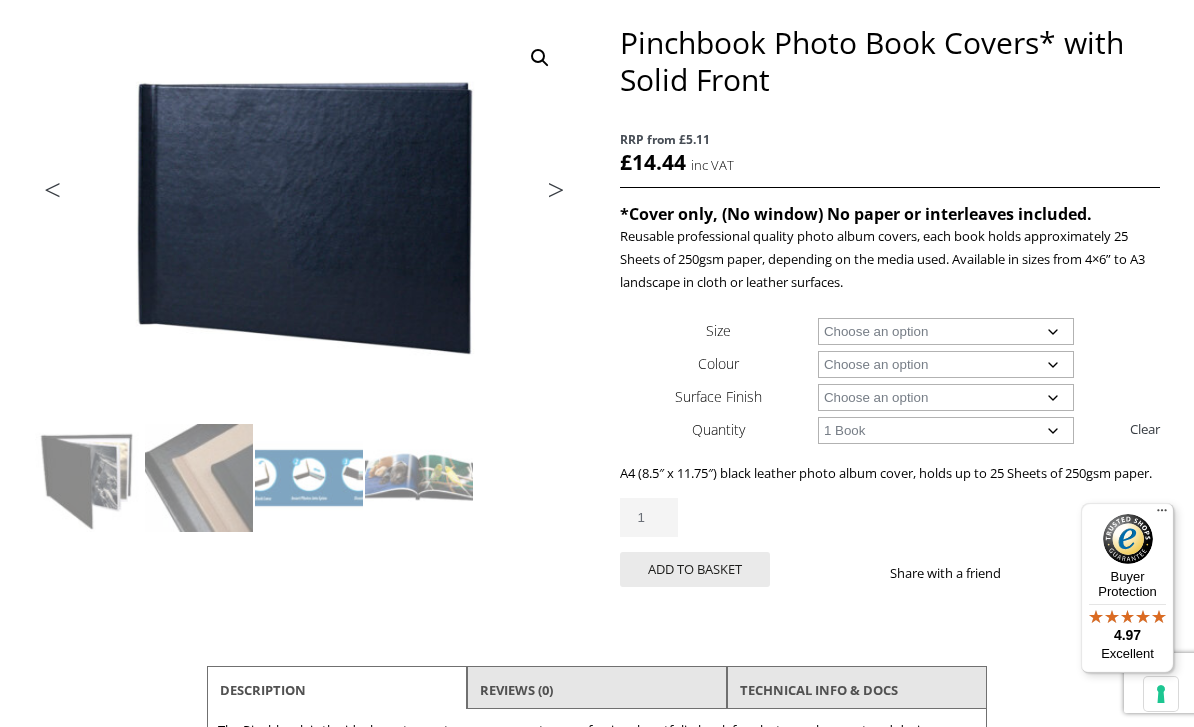 click on "Choose an option Leather" 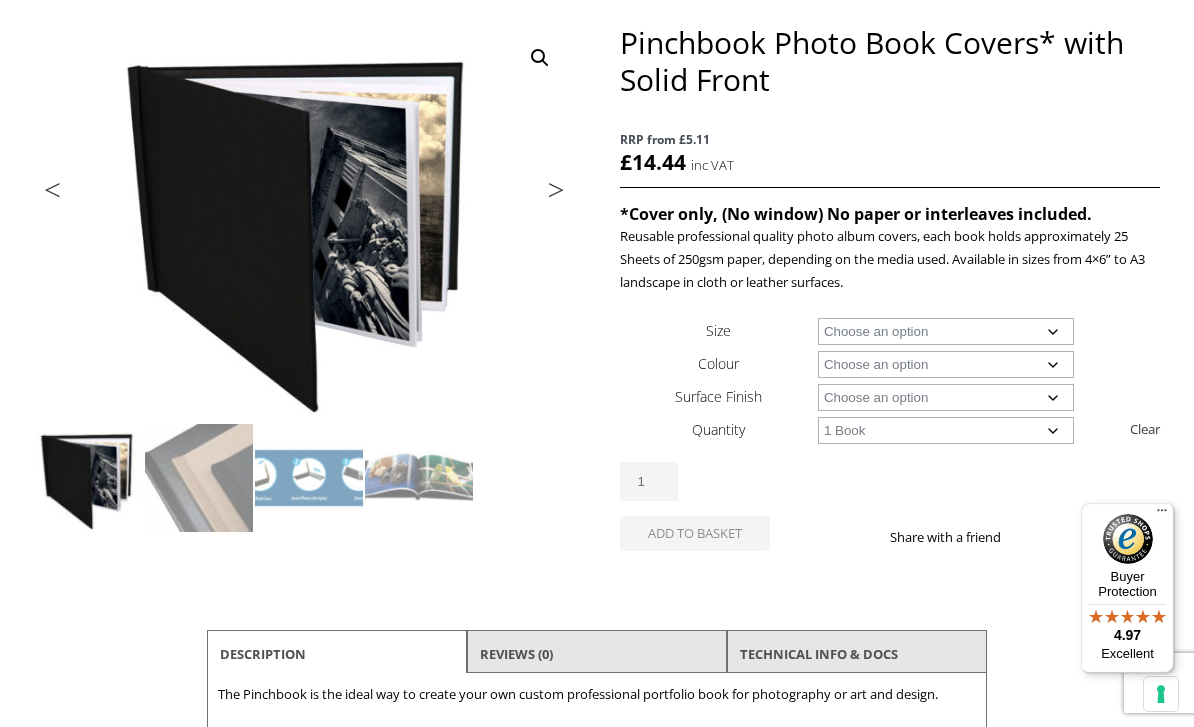click on "Choose an option A4 Landscape" 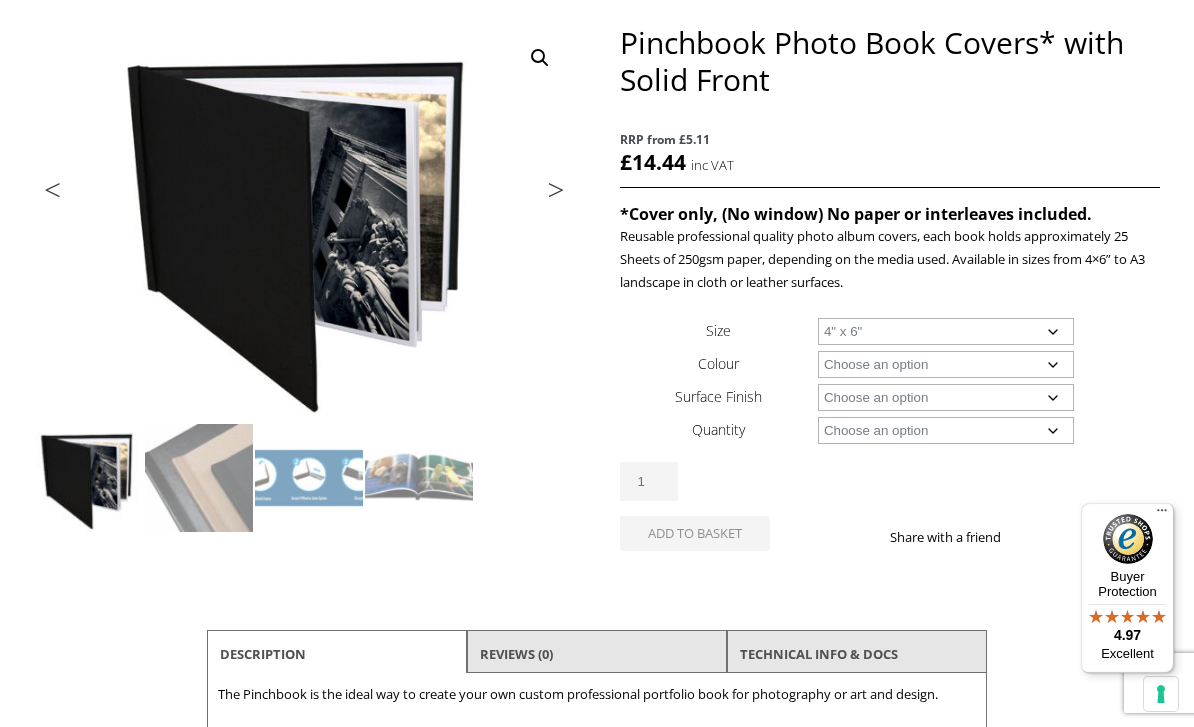 select on "4-x-6" 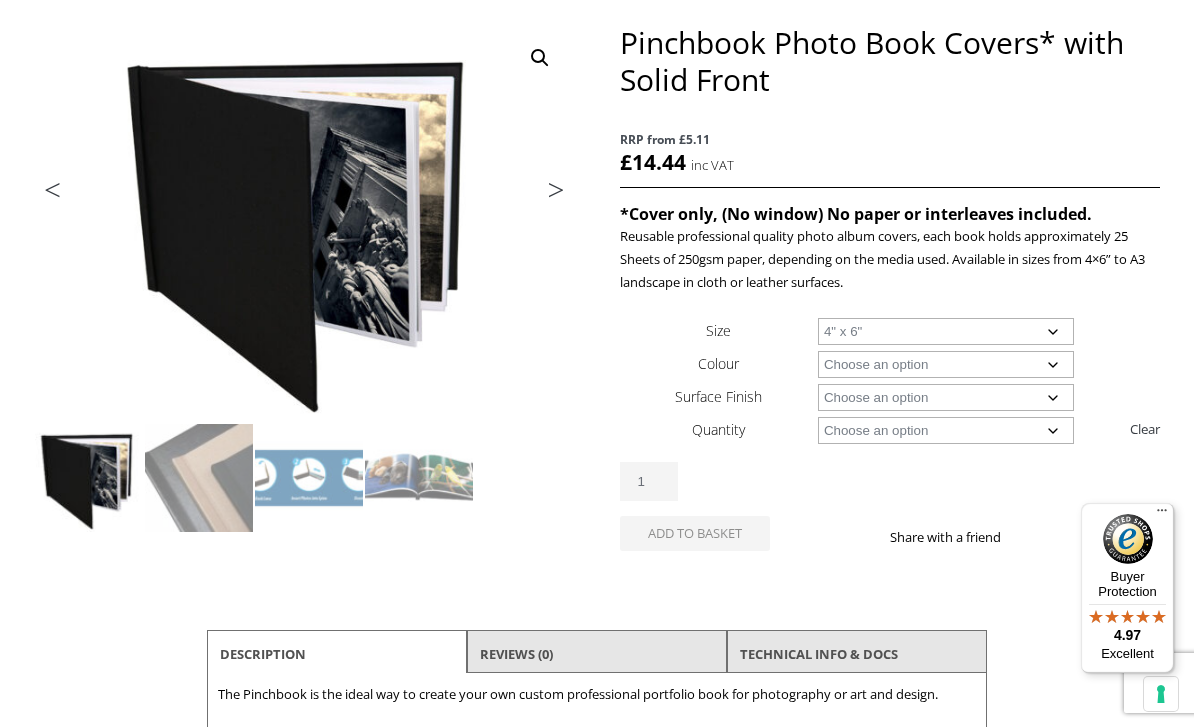 click on "Choose an option Black Taupe" 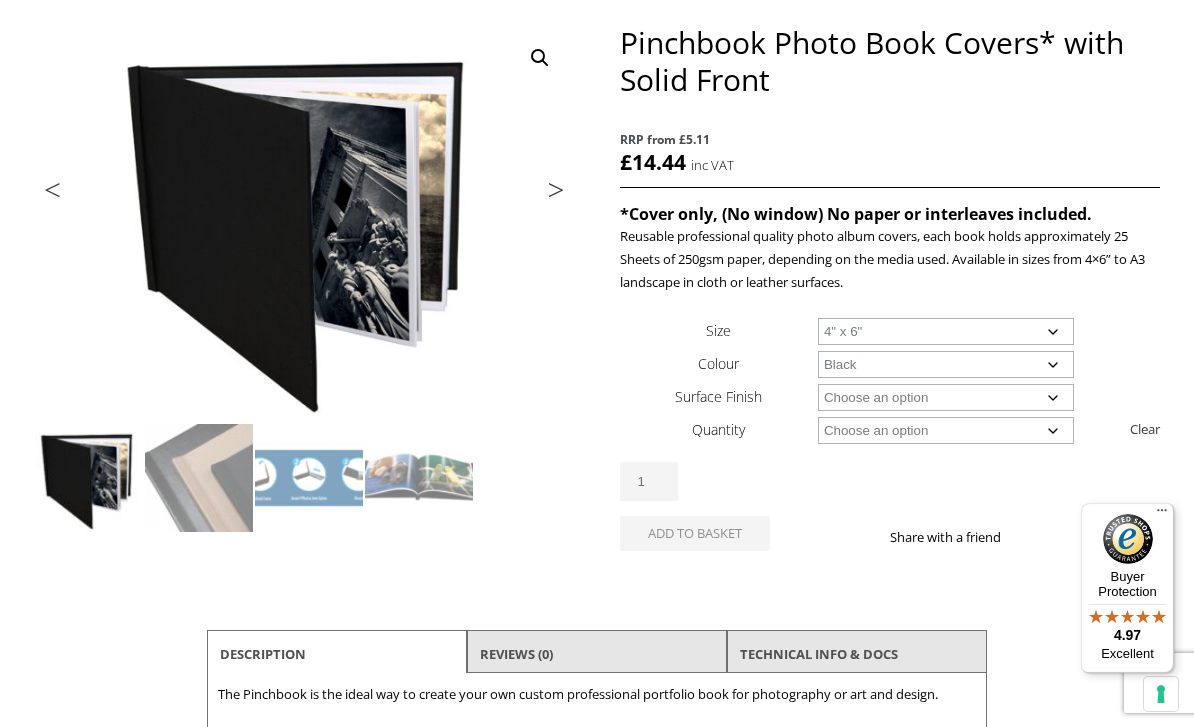 select on "4-x-6" 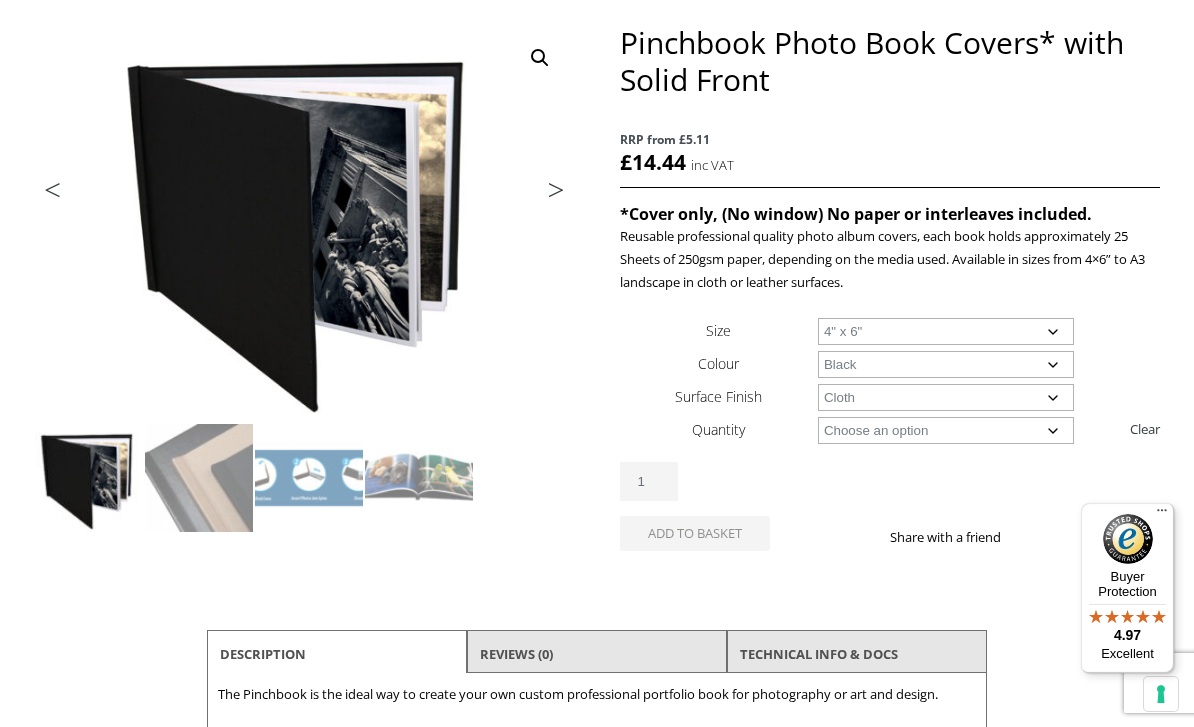 select on "4-x-6" 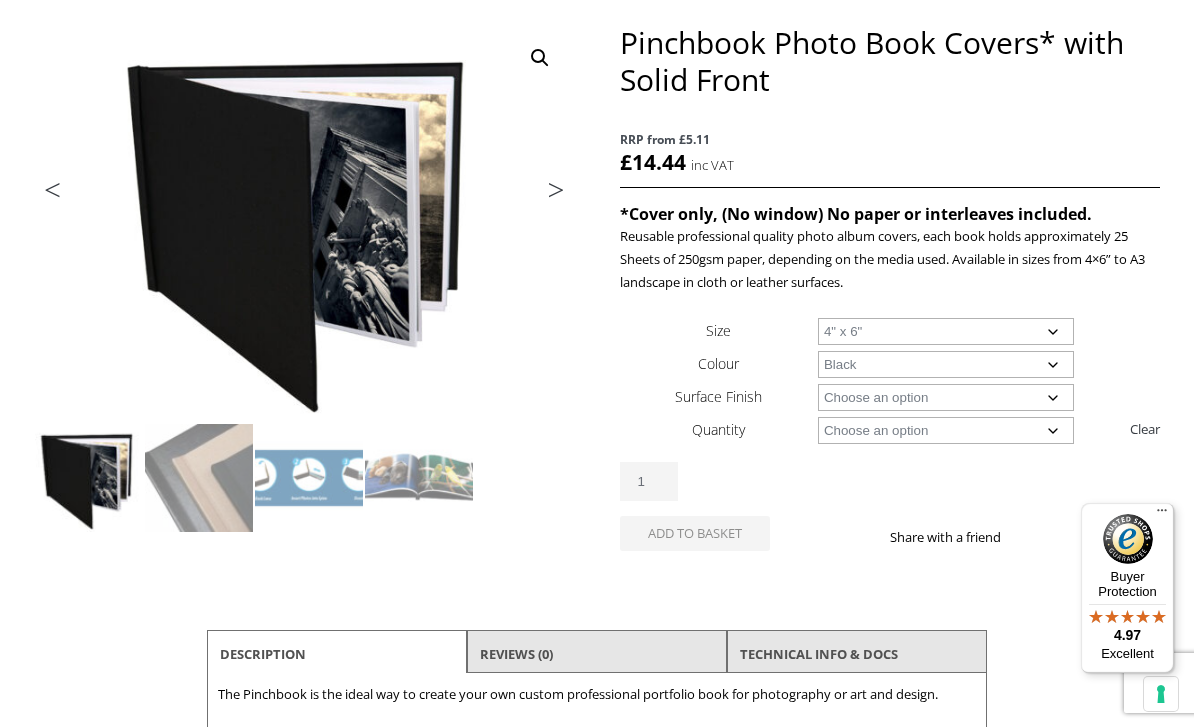 click on "Choose an option 1 Book 10 Books" 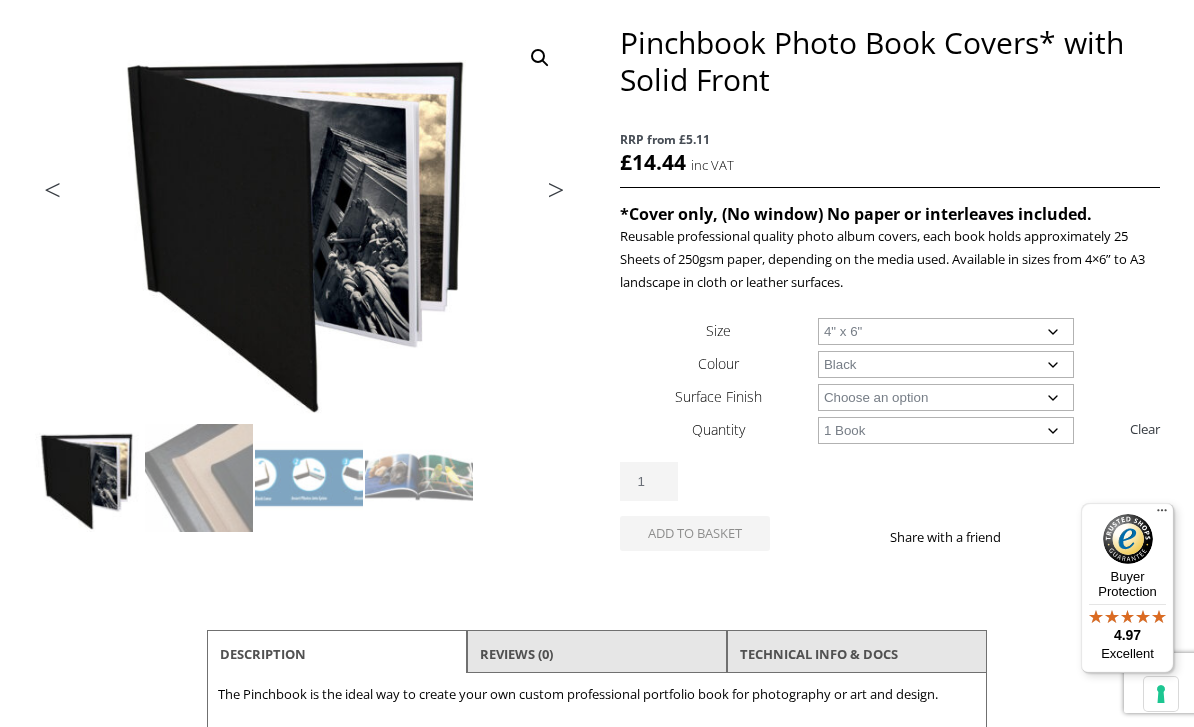 select on "4-x-6" 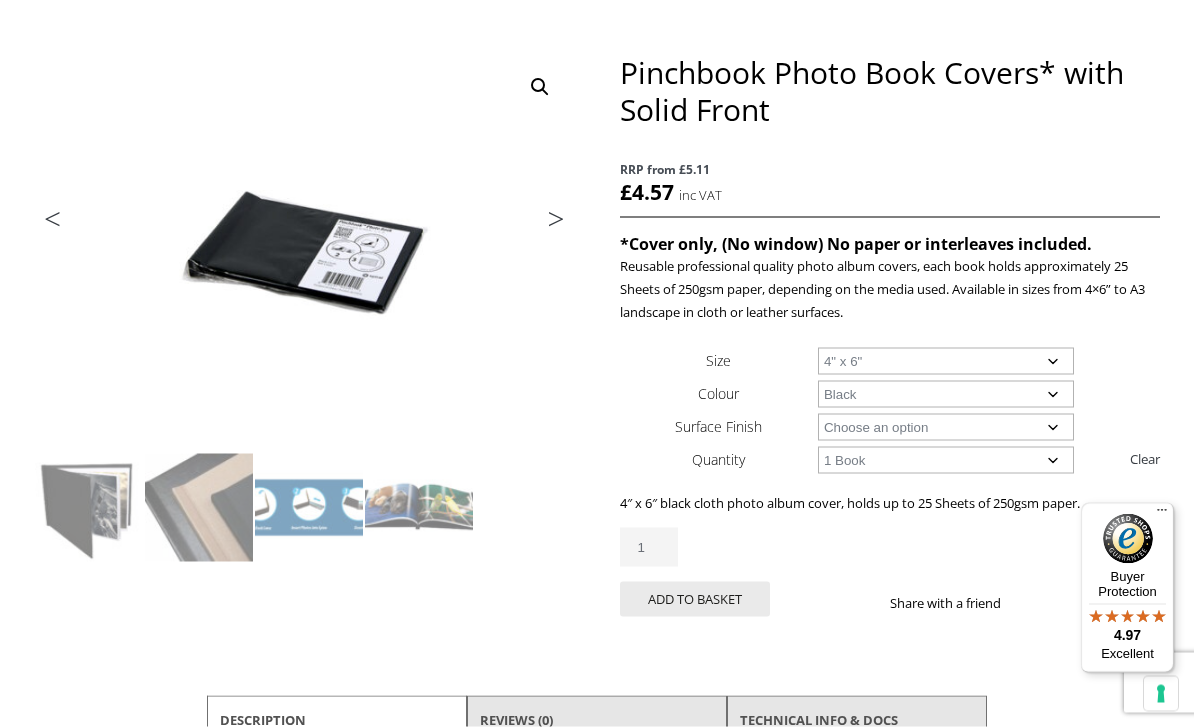scroll, scrollTop: 237, scrollLeft: 0, axis: vertical 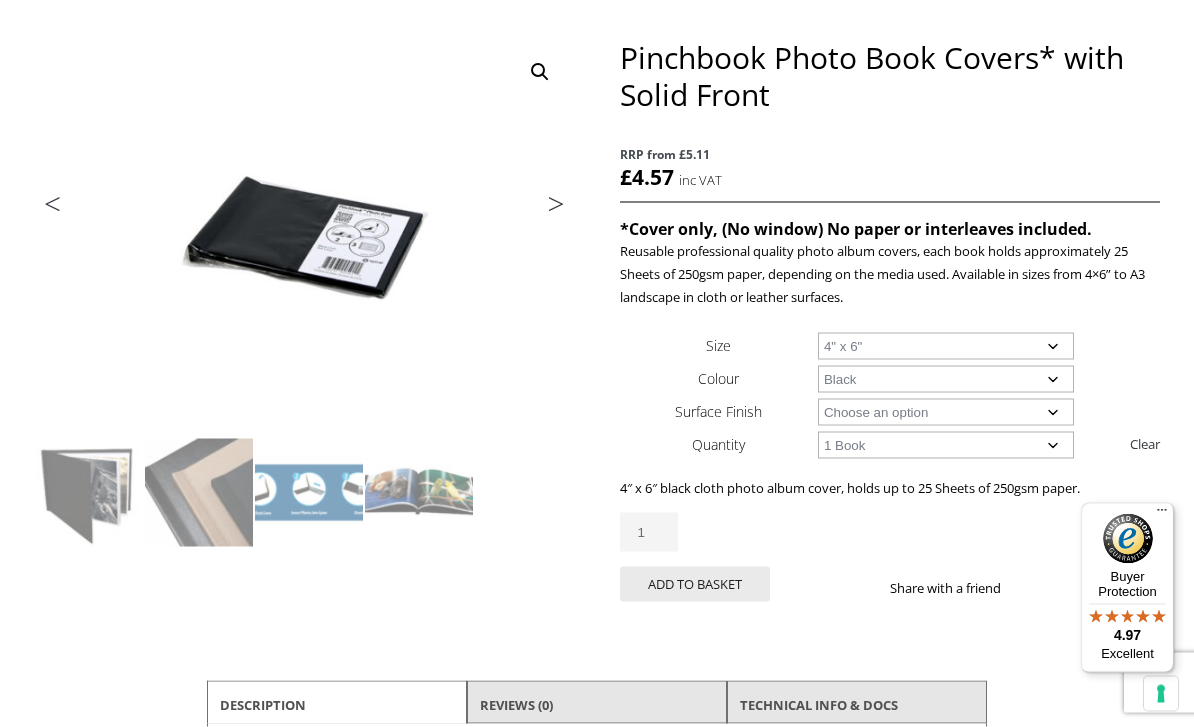 click on "Clear" 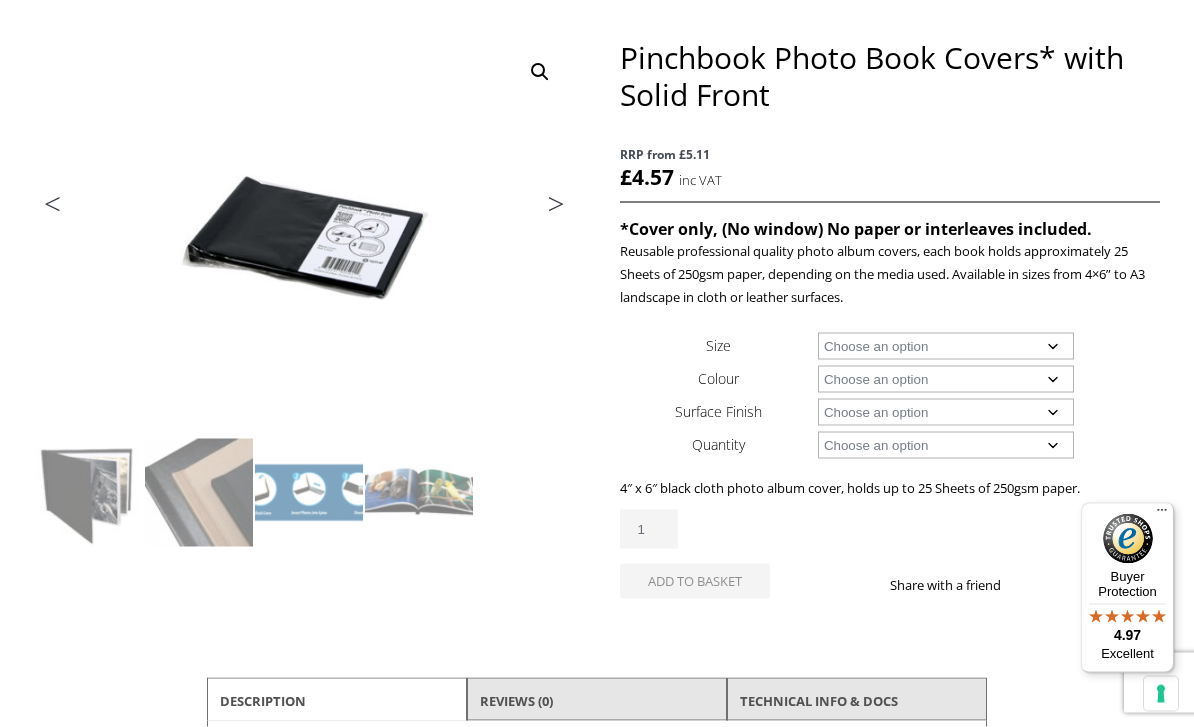 select 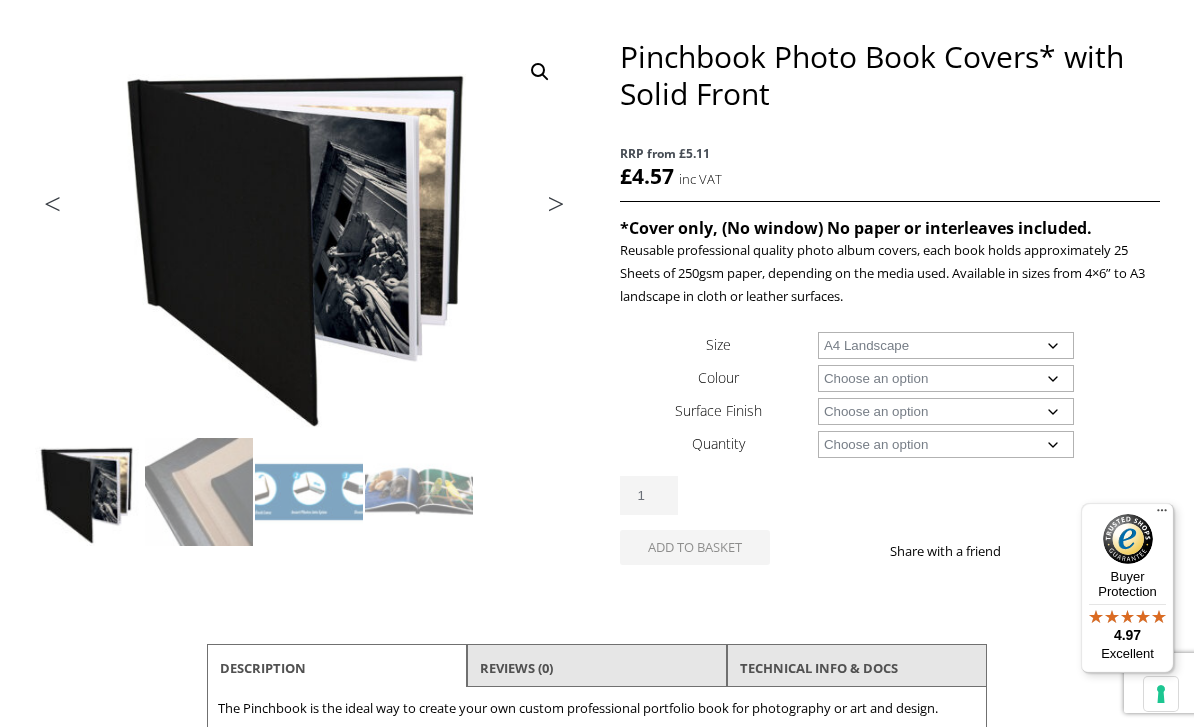 select on "a4-landscape" 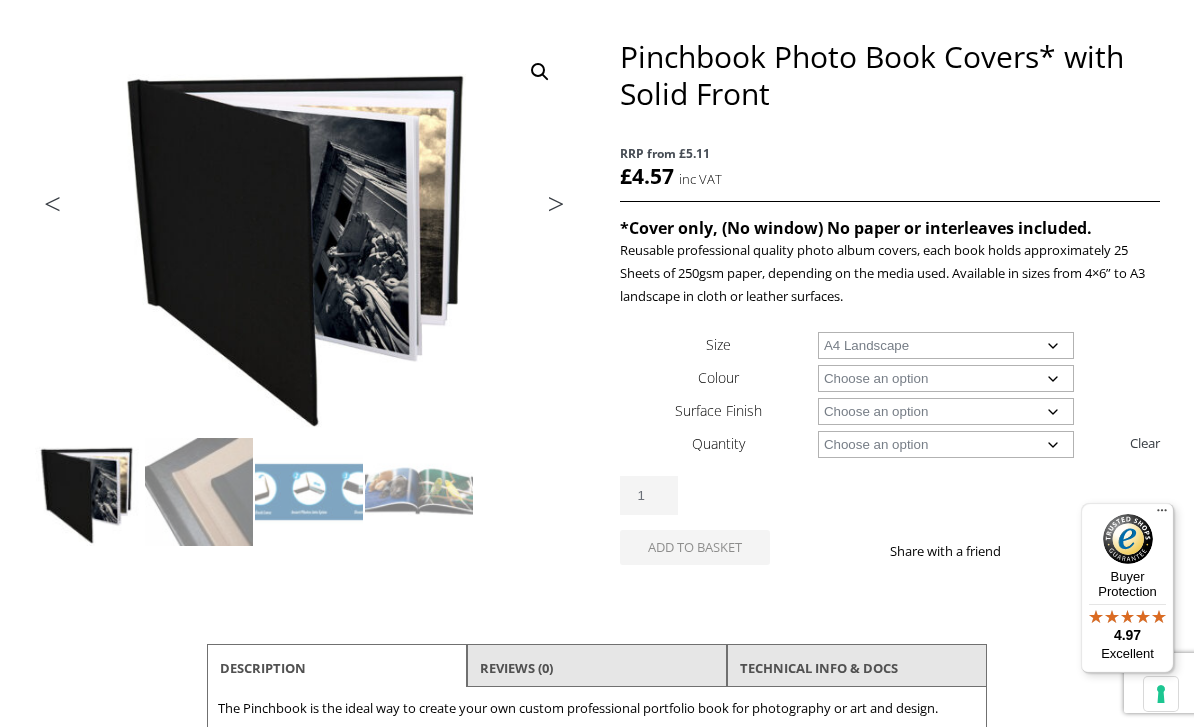 click on "Choose an option Black" 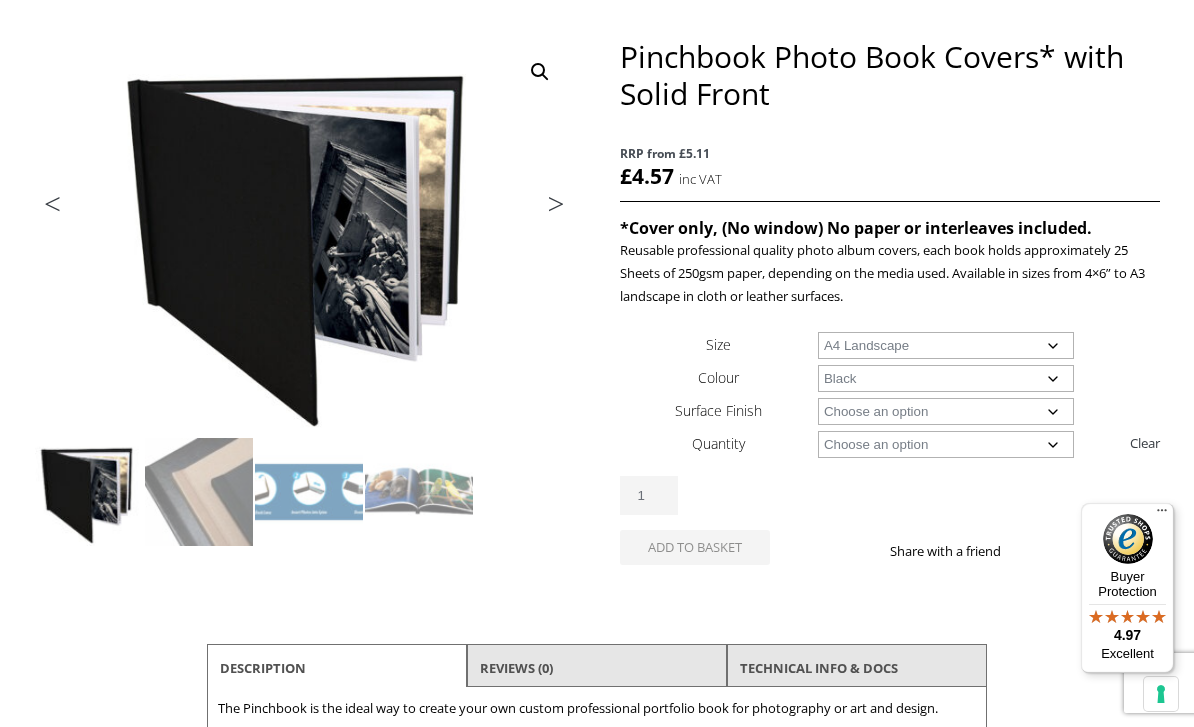 select on "a4-landscape" 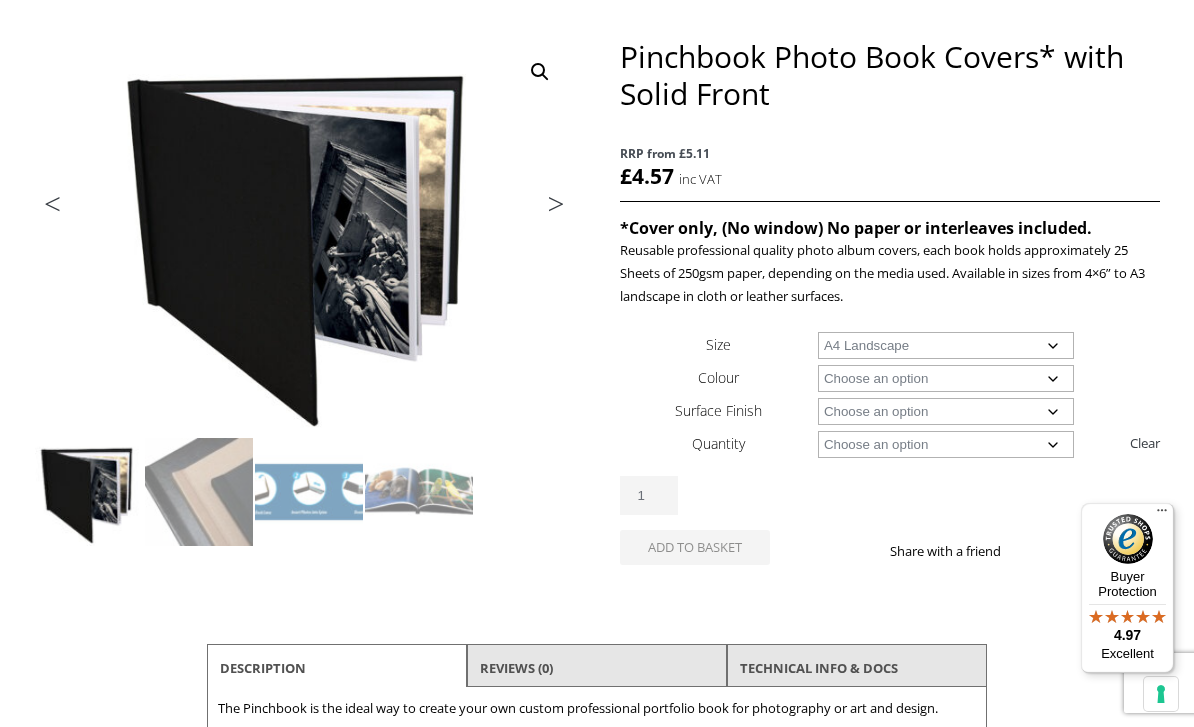 click on "Choose an option Leather" 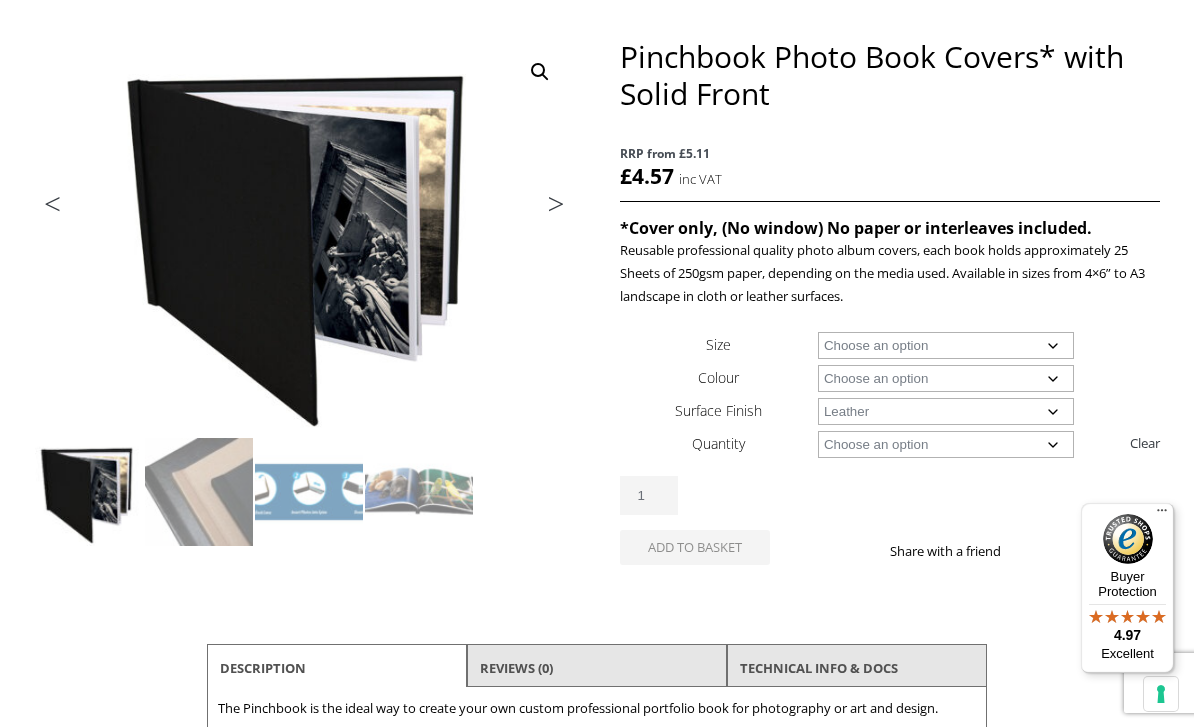 click on "Choose an option 1 Book 5 Books" 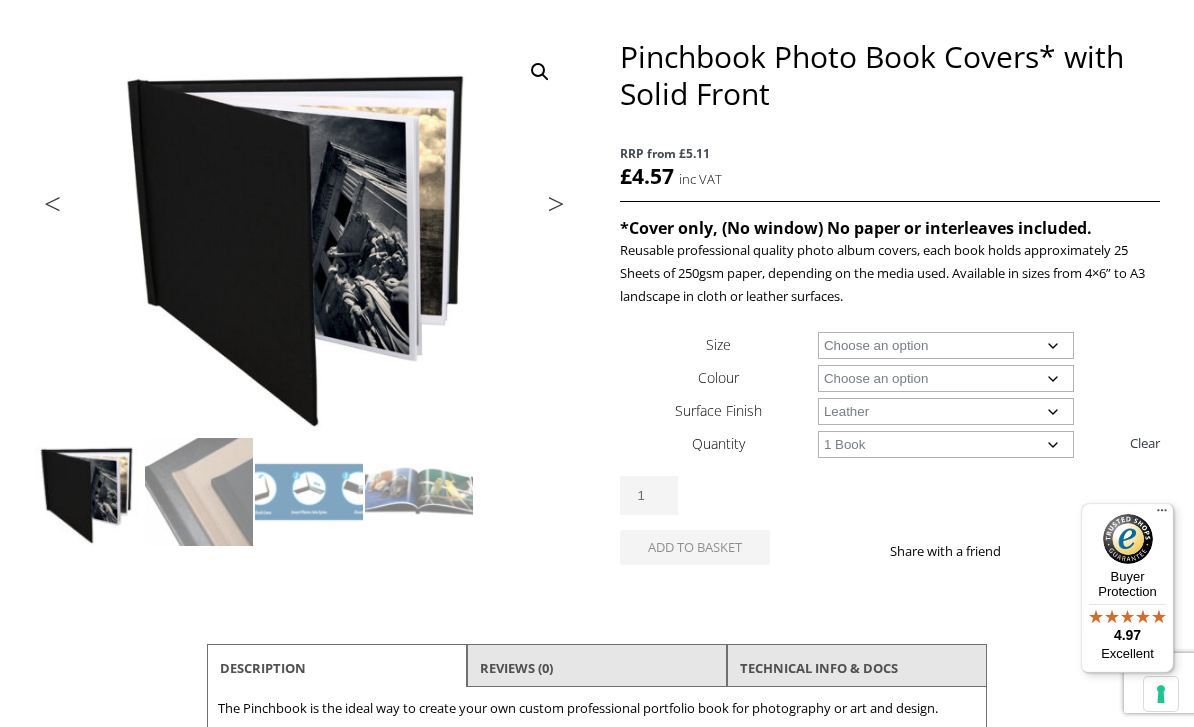 select on "1-book" 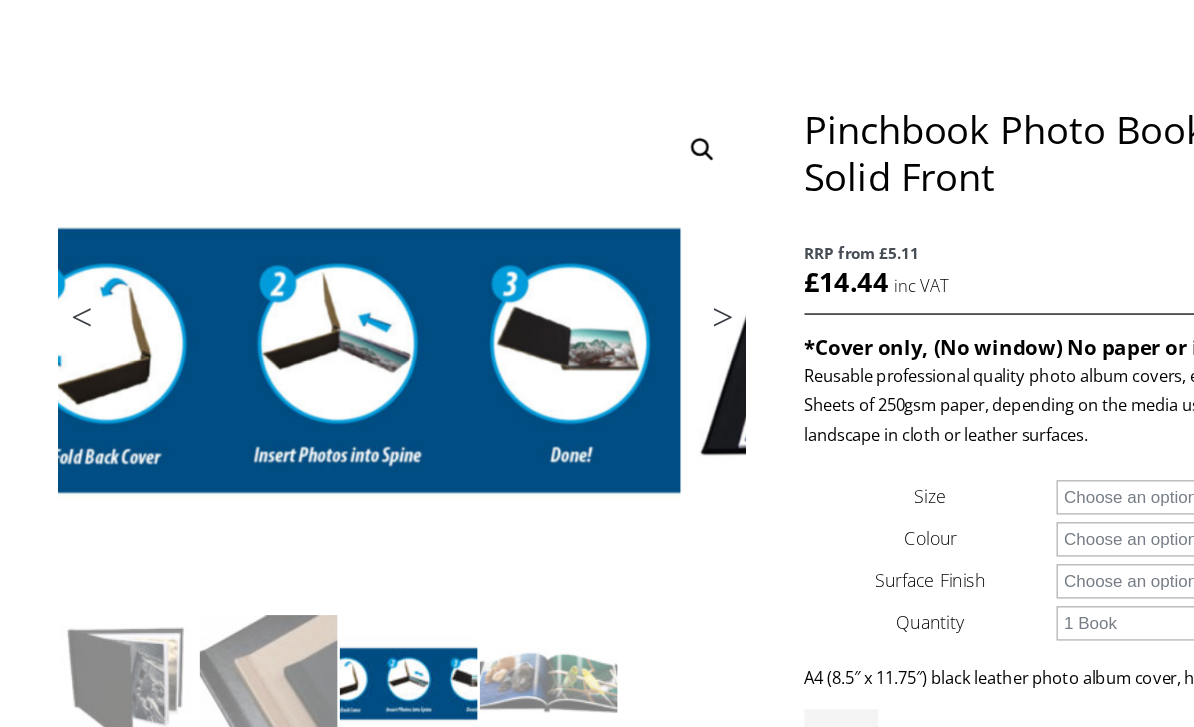 scroll, scrollTop: 191, scrollLeft: 0, axis: vertical 